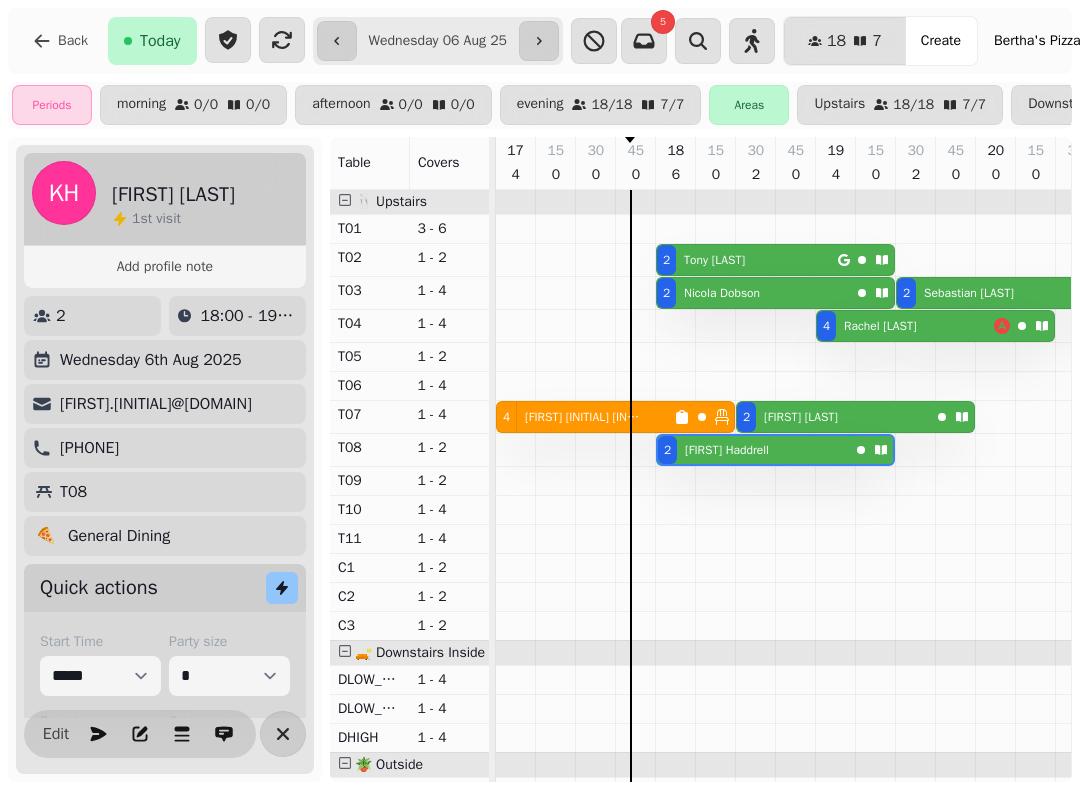 select on "**********" 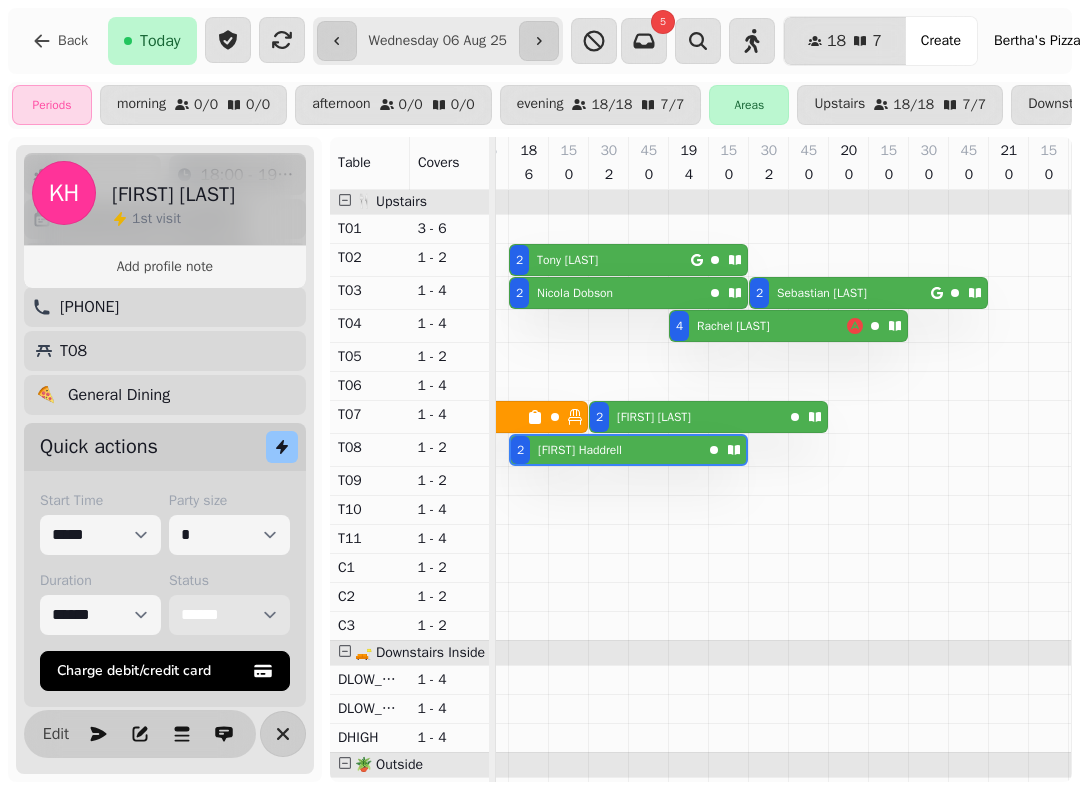 click on "**********" at bounding box center (229, 615) 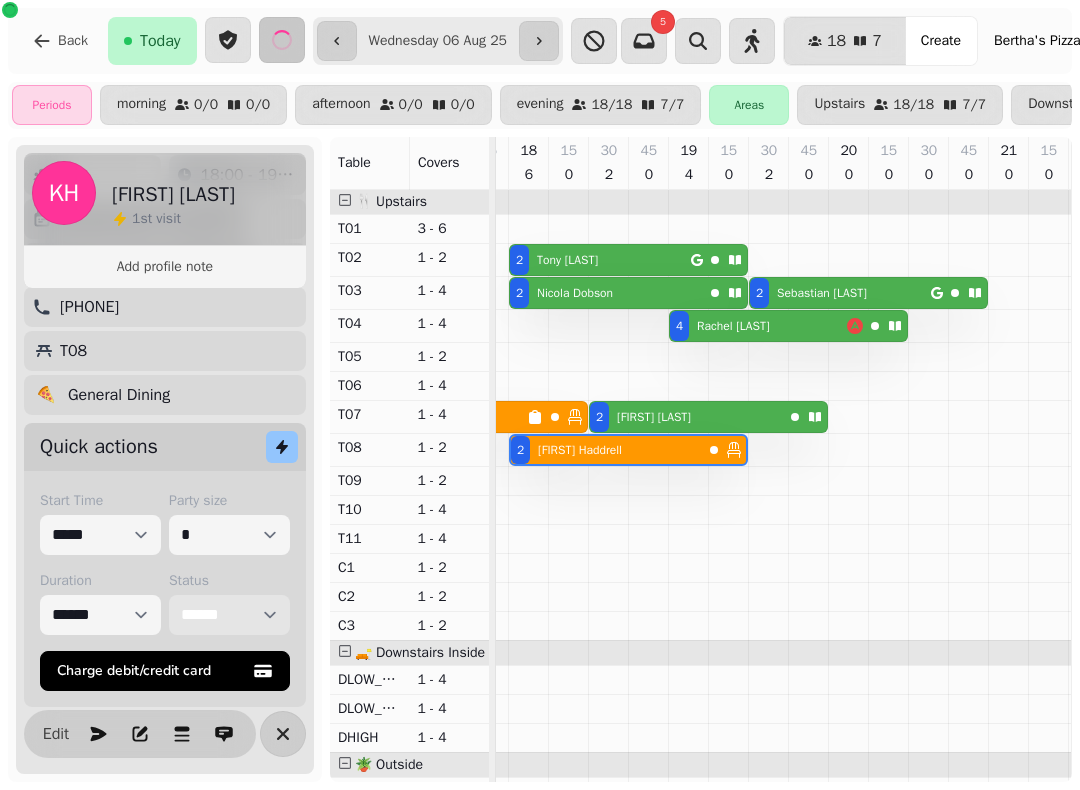 select on "**********" 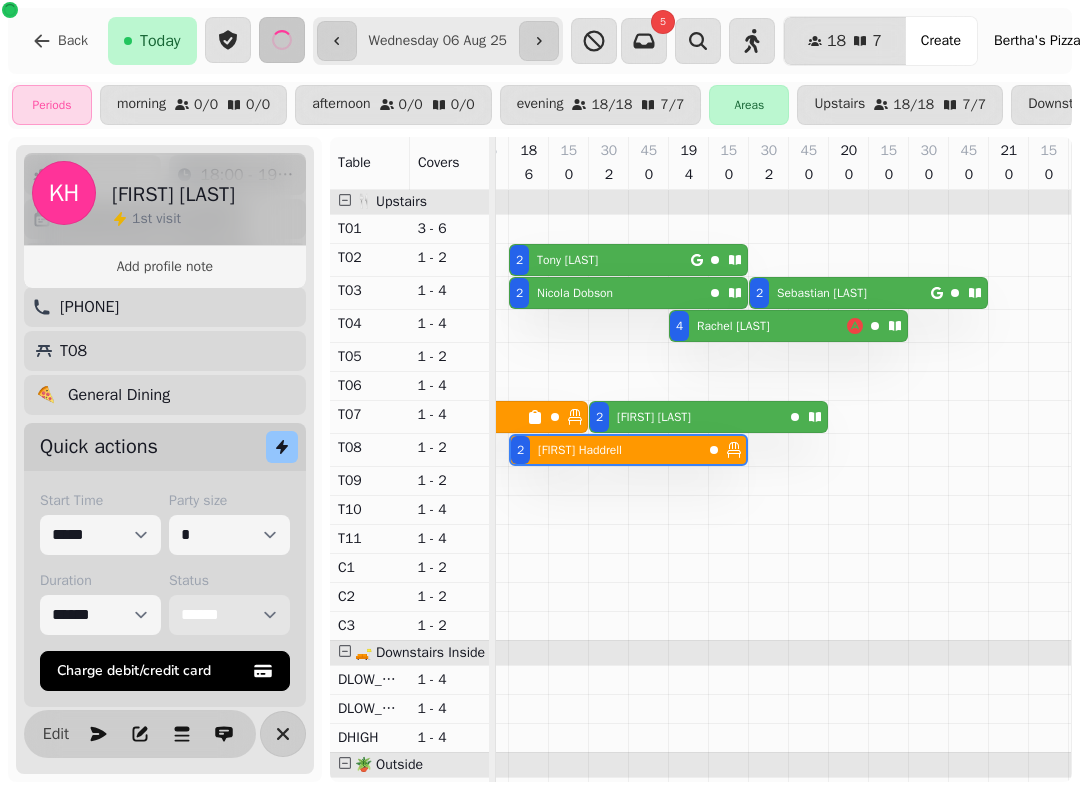 select on "****" 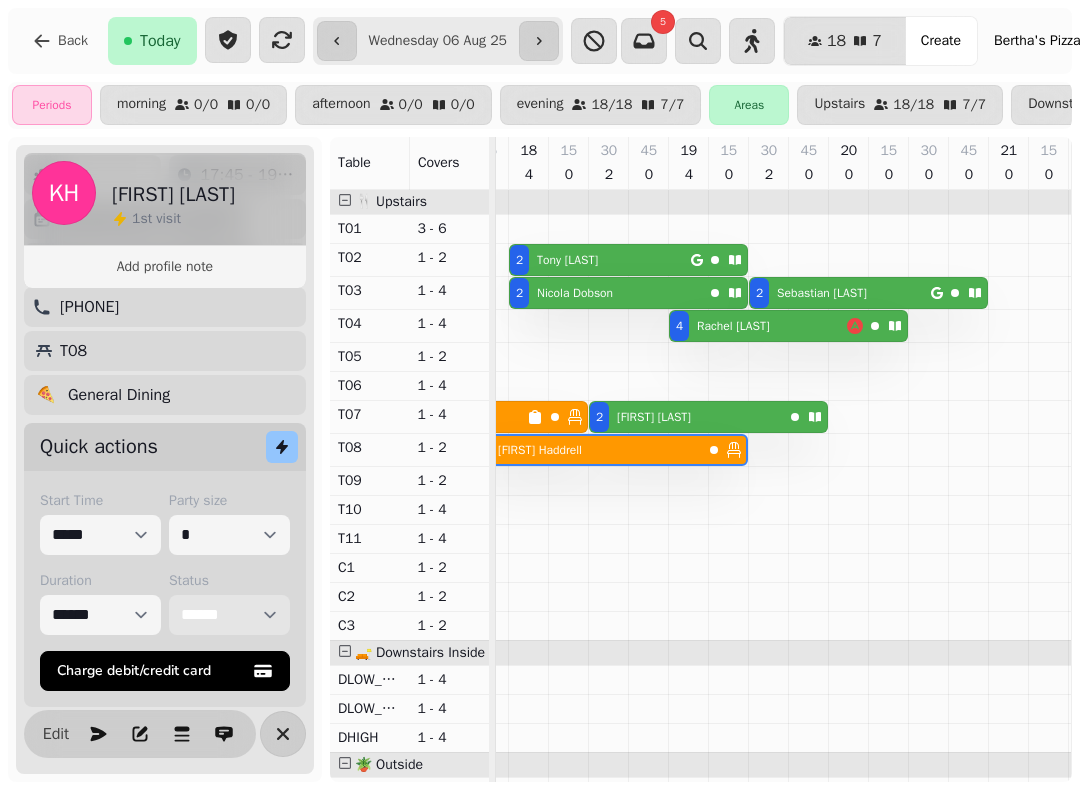 scroll, scrollTop: 2, scrollLeft: 89, axis: both 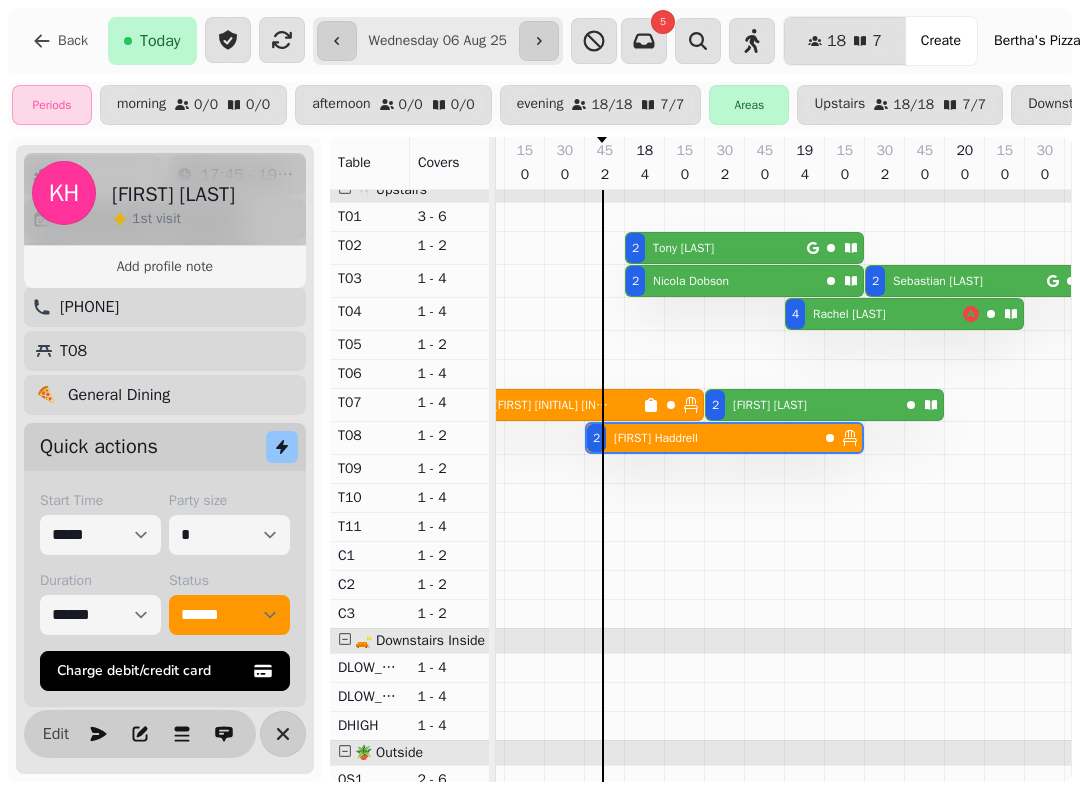 click on "[FIRST]   [LAST]" at bounding box center [691, 281] 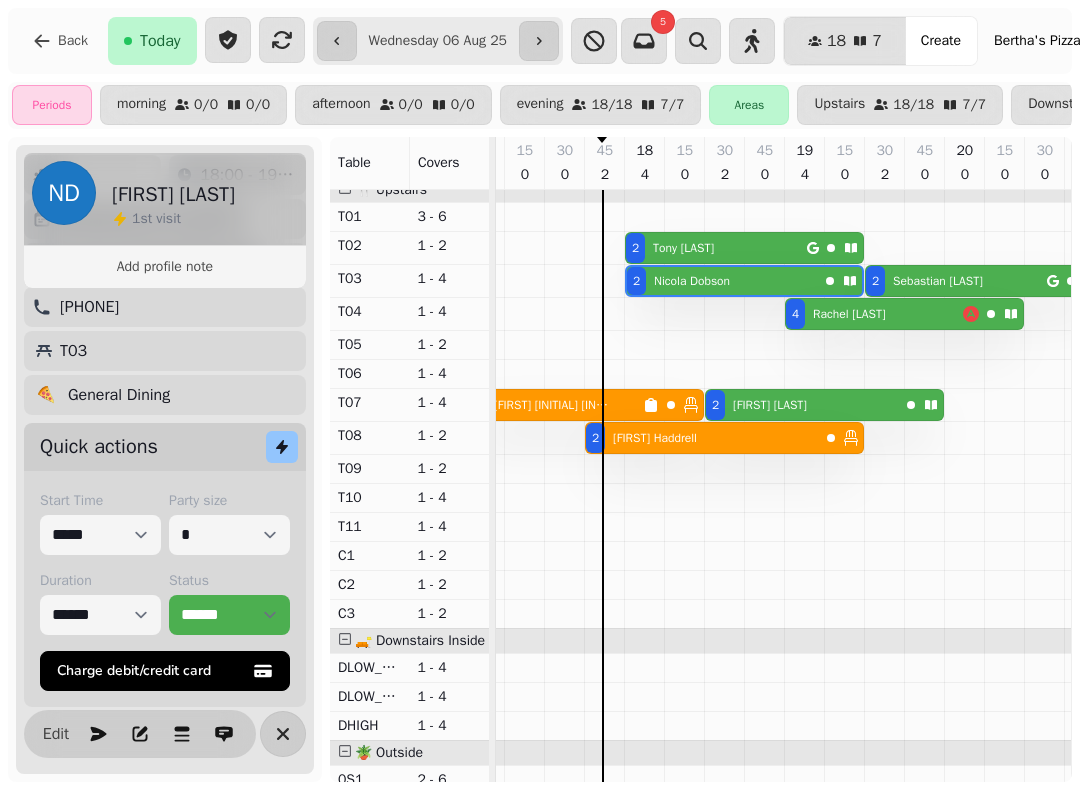 scroll, scrollTop: 0, scrollLeft: 147, axis: horizontal 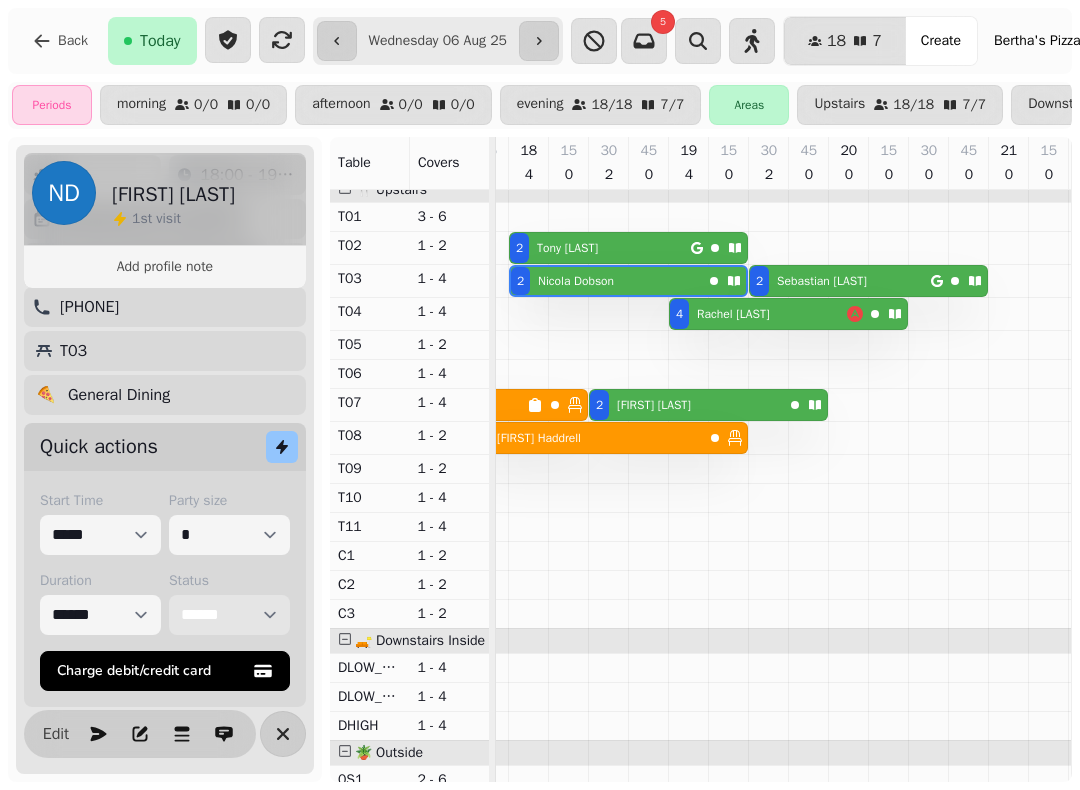 click on "**********" at bounding box center [229, 615] 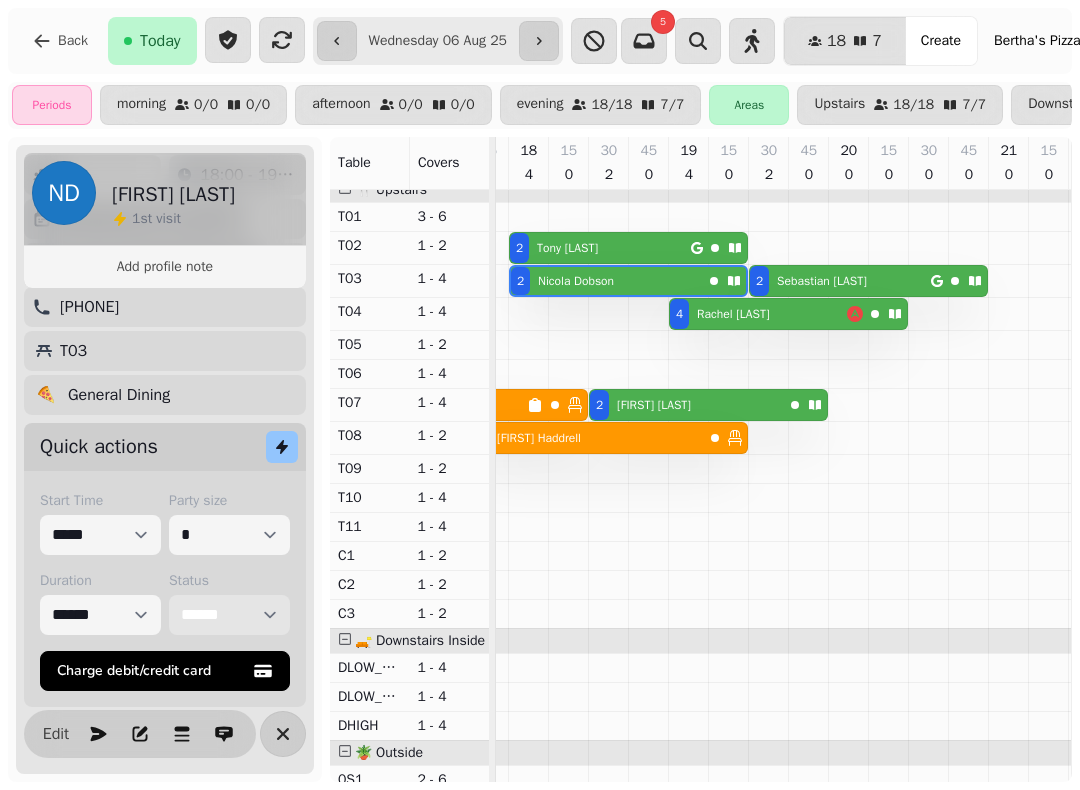 select on "******" 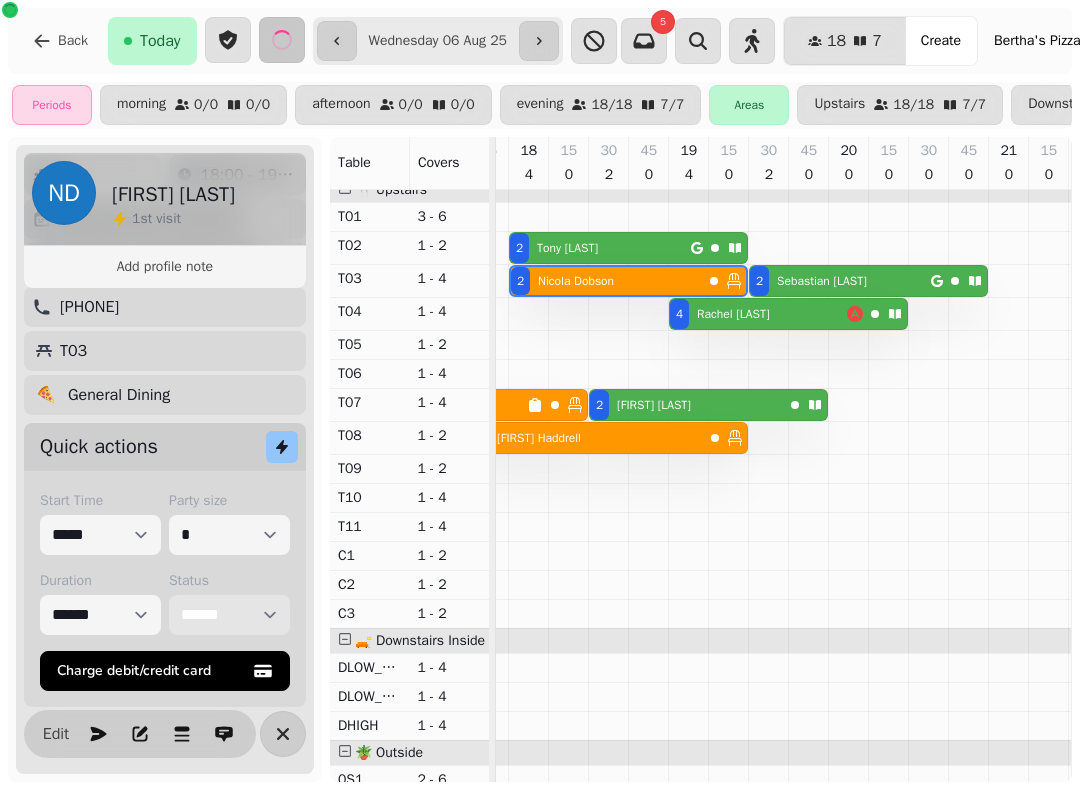 select on "**********" 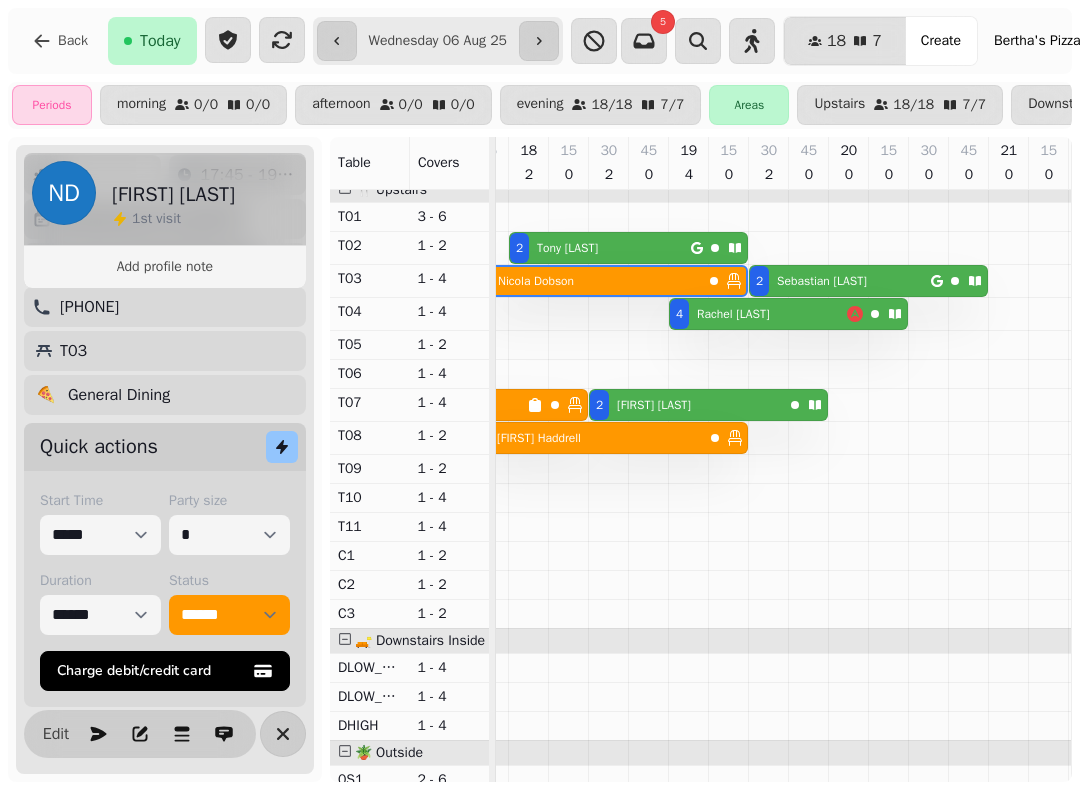 click on "[NUMBER] [FIRST]   [LAST]" at bounding box center [600, 248] 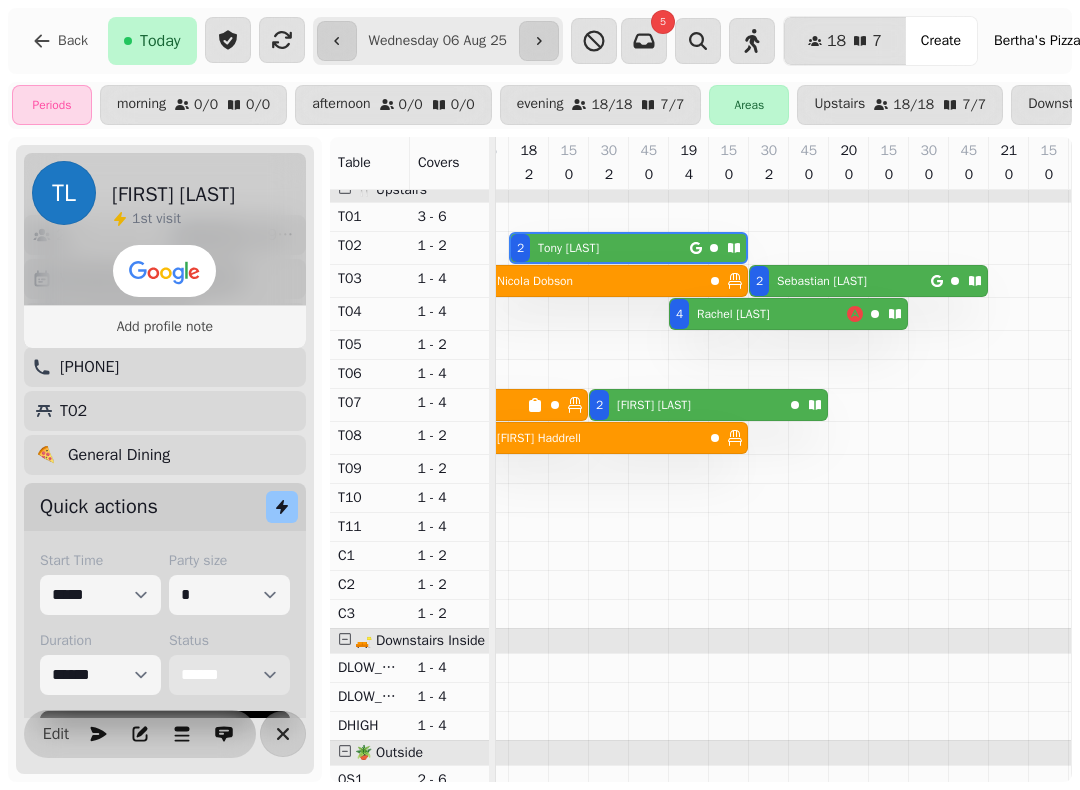 click on "**********" at bounding box center [229, 675] 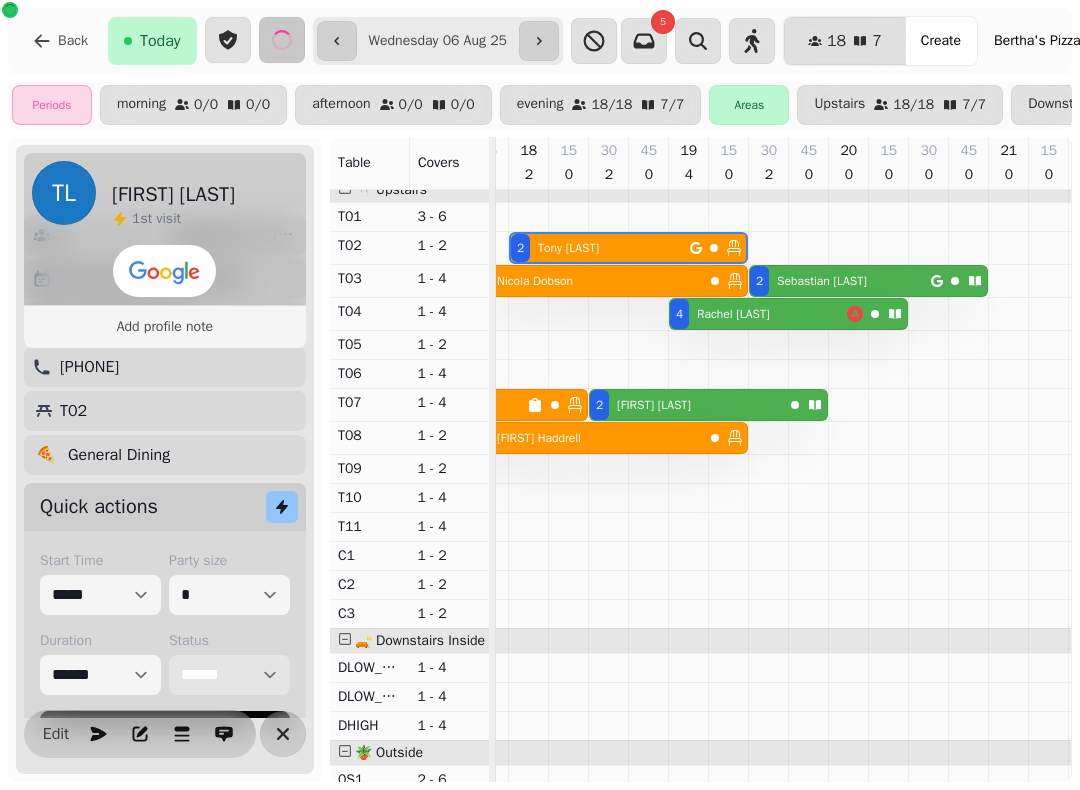 select on "**********" 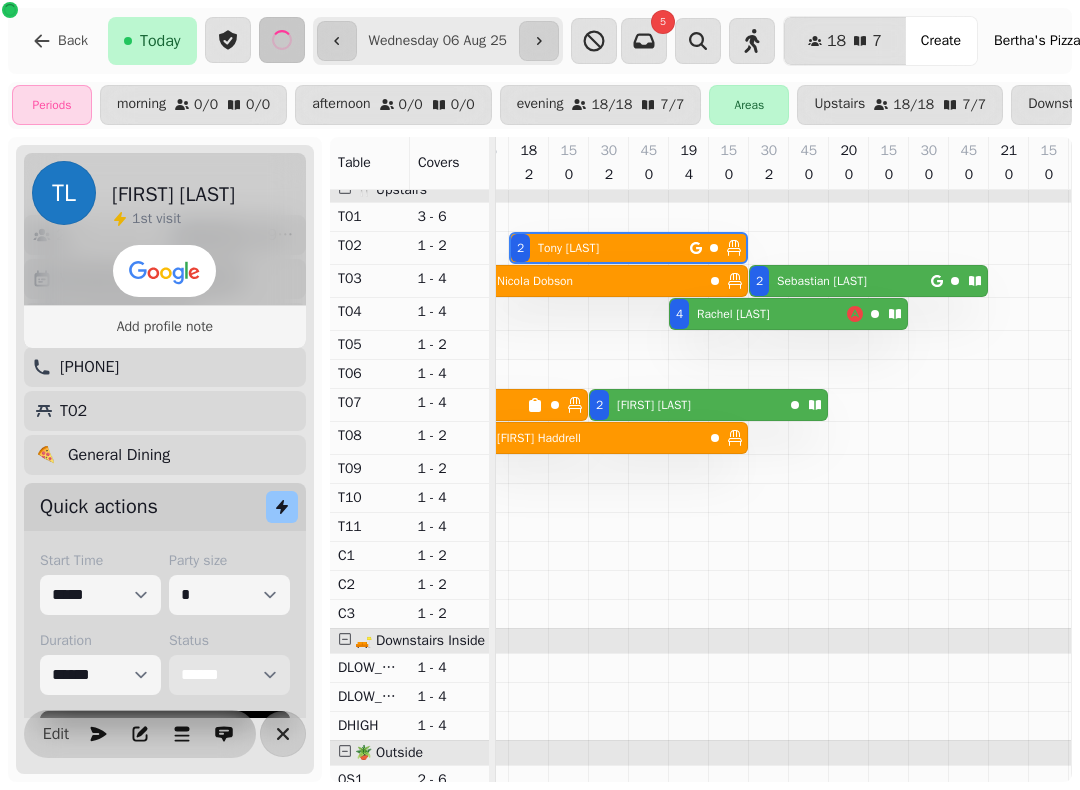 select on "****" 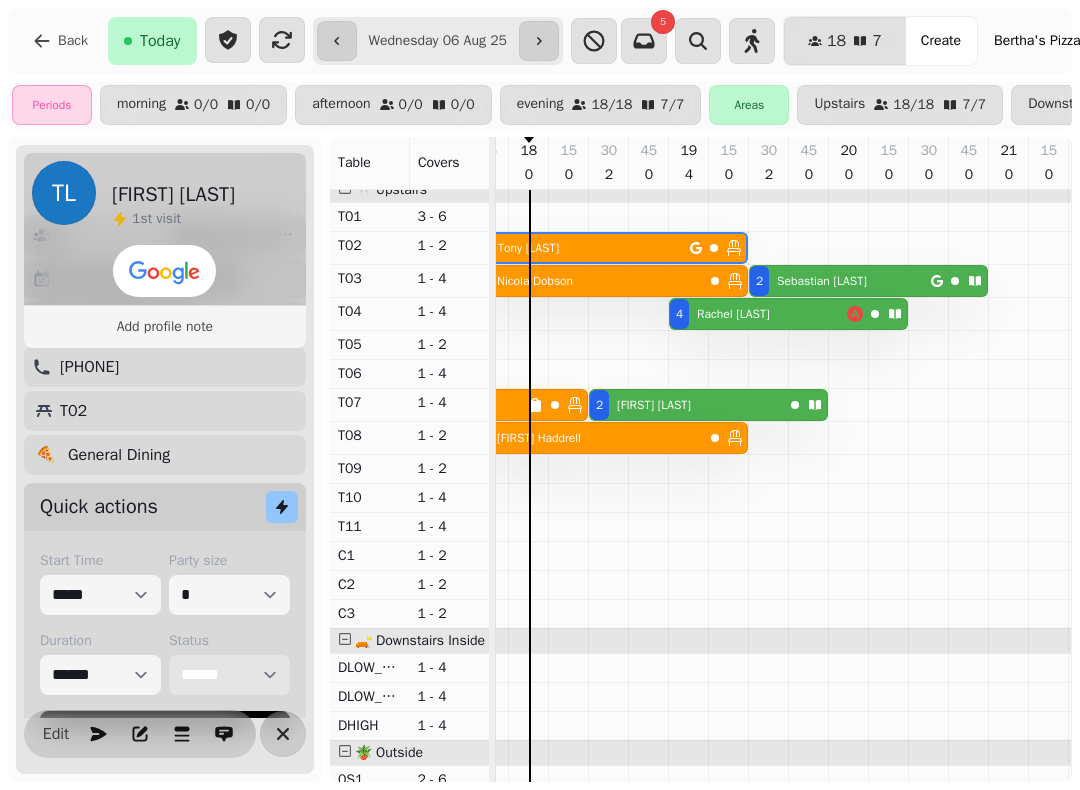 scroll, scrollTop: 7, scrollLeft: 80, axis: both 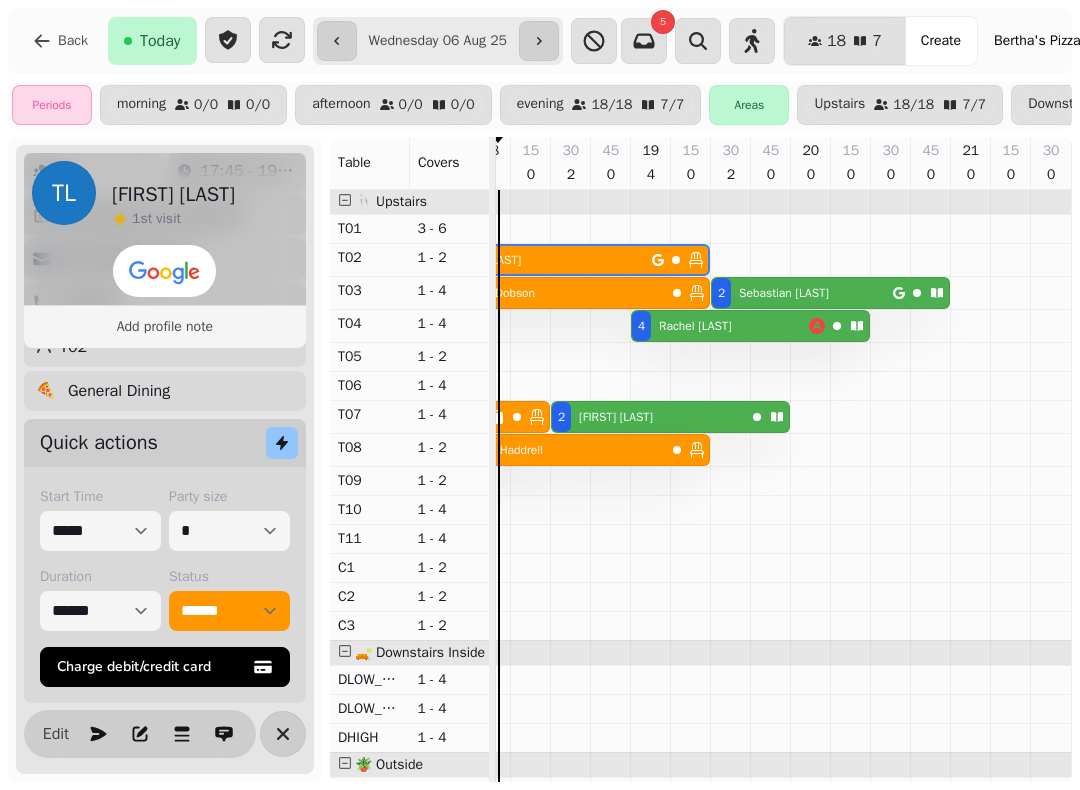 click on "**********" at bounding box center (438, 41) 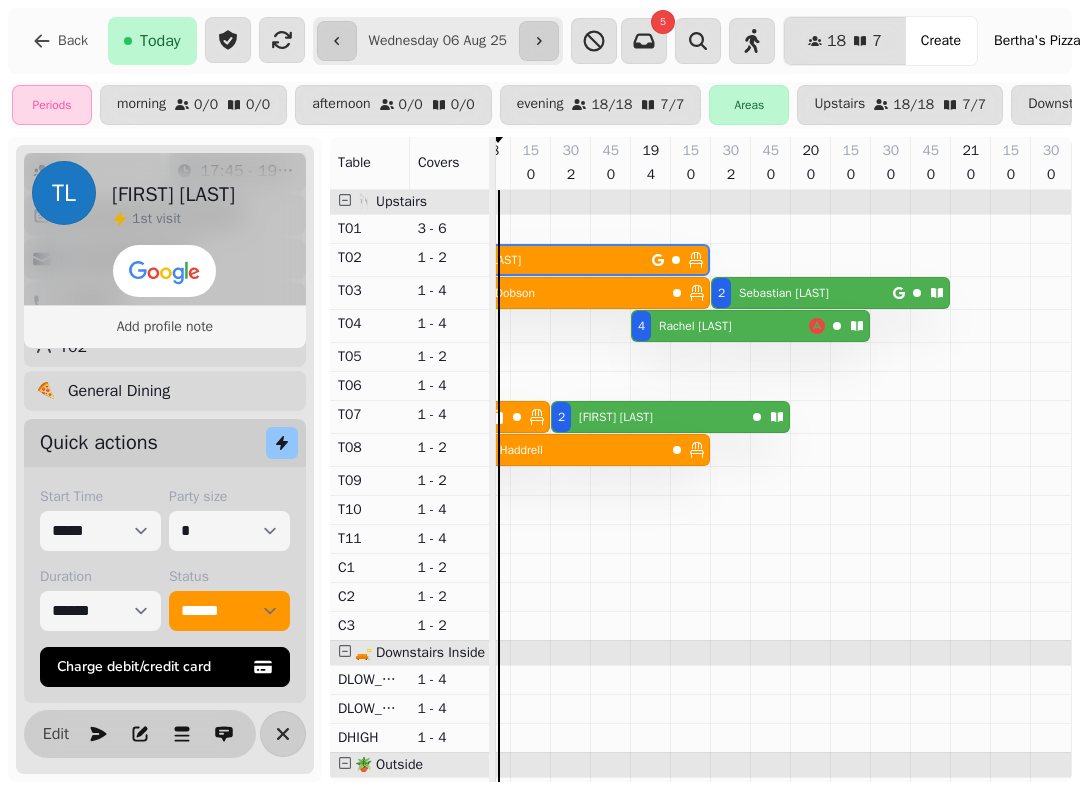 scroll, scrollTop: 0, scrollLeft: 143, axis: horizontal 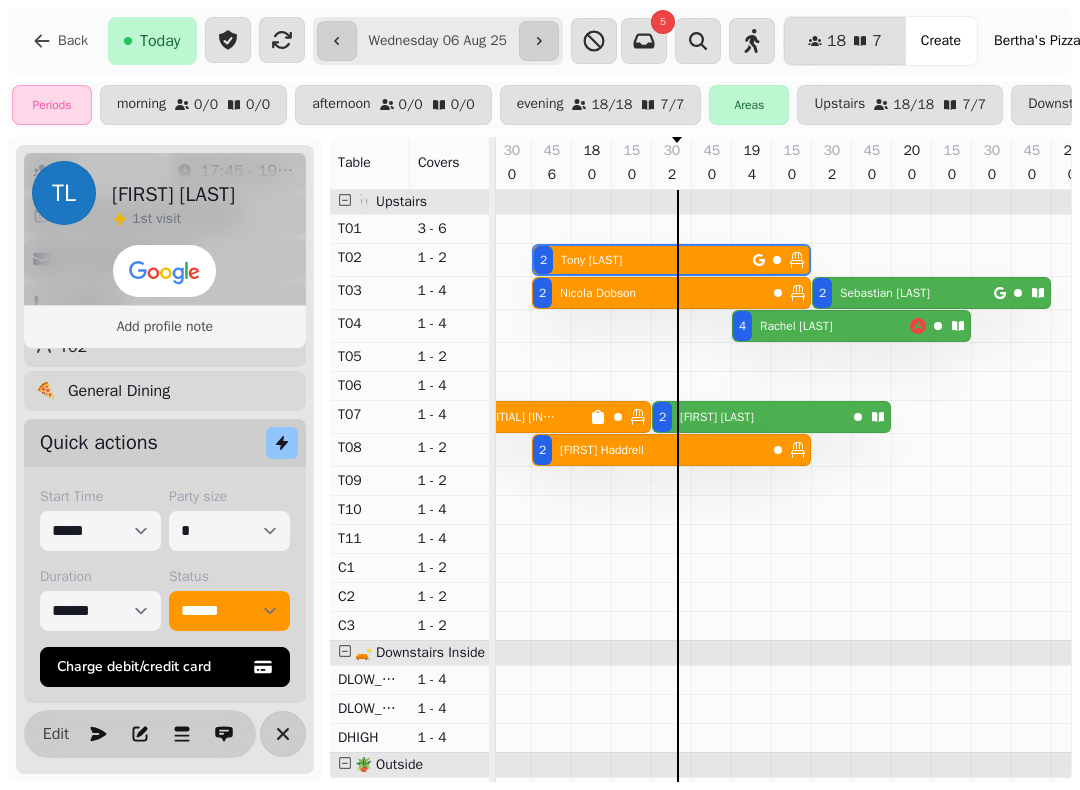 click on "[NUMBER] [FIRST]   [LAST]" at bounding box center (821, 326) 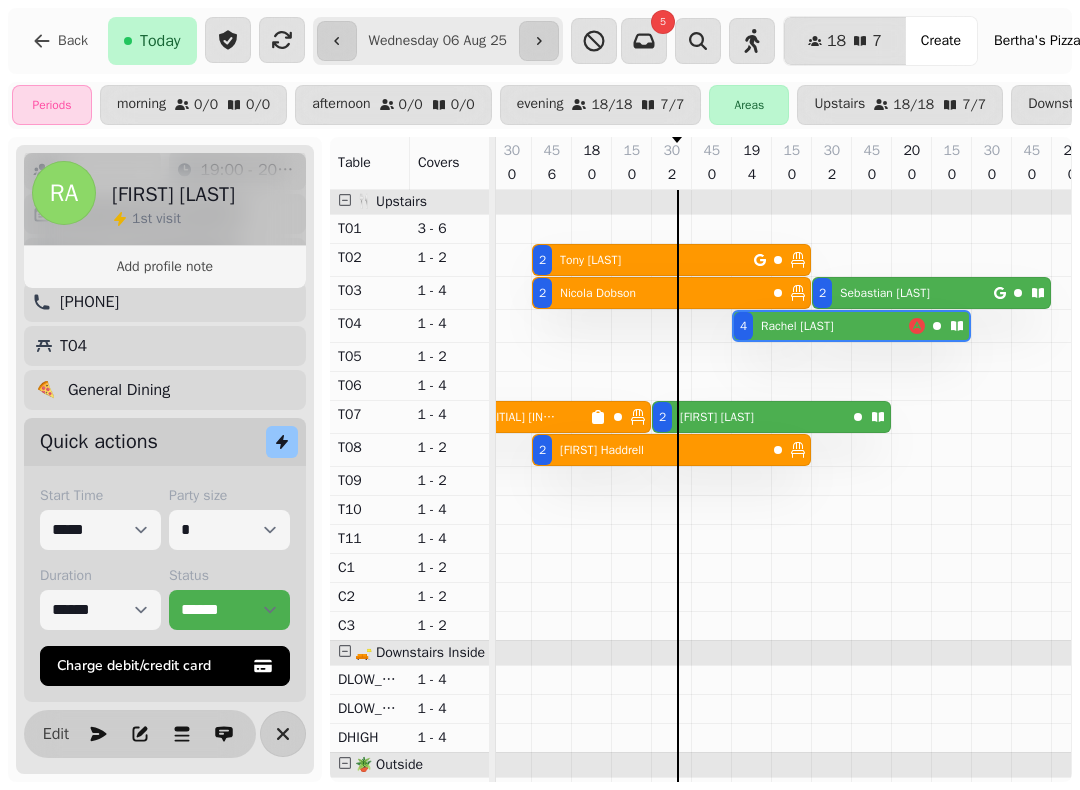select on "**********" 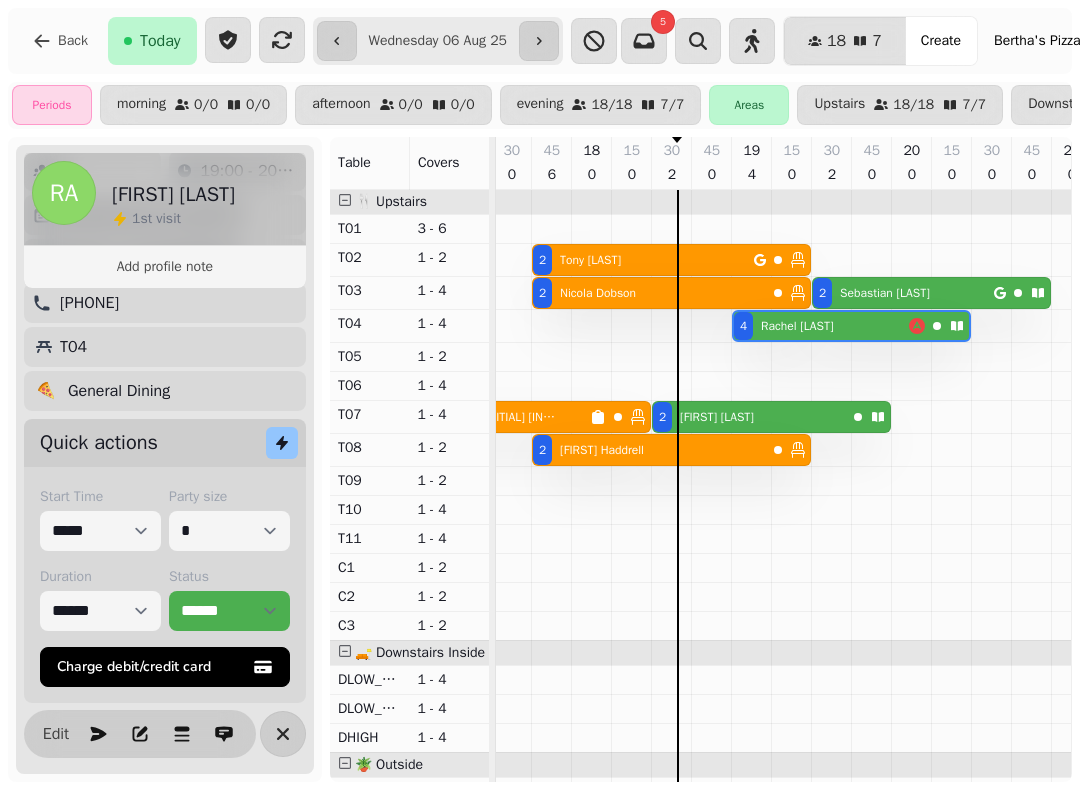 scroll, scrollTop: 0, scrollLeft: 185, axis: horizontal 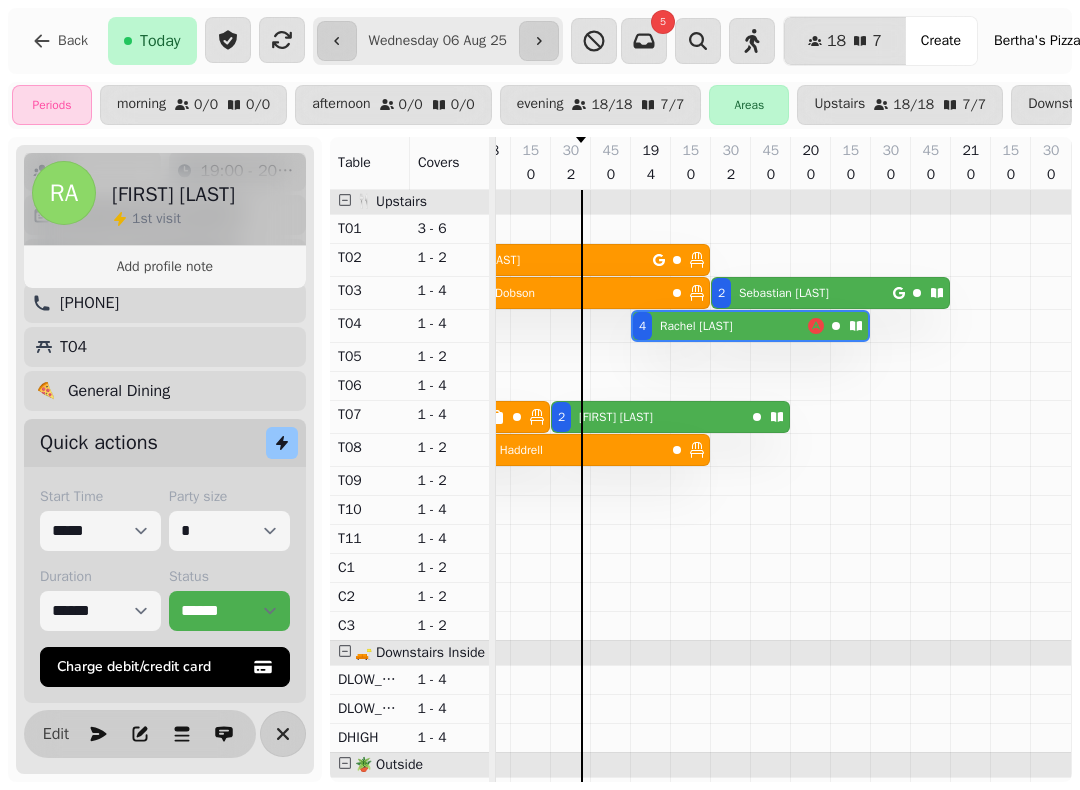 click on "[NUMBER] [FIRST]   [LAST]" at bounding box center (548, 293) 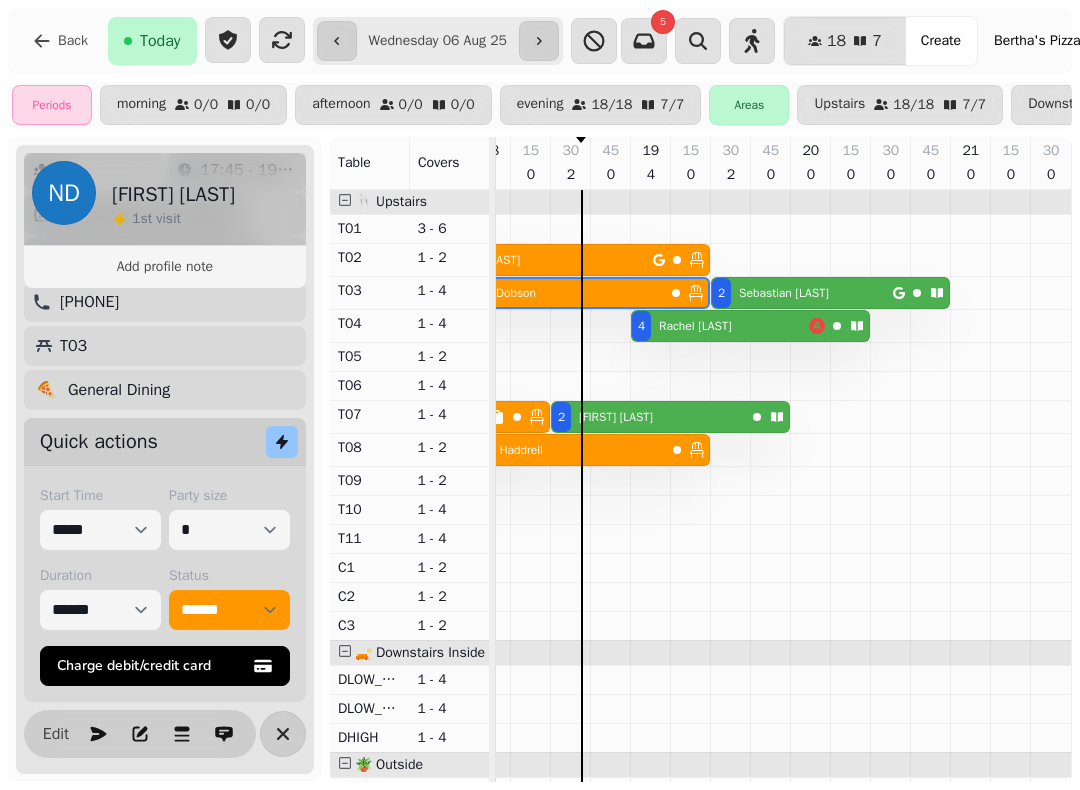 scroll, scrollTop: 145, scrollLeft: 0, axis: vertical 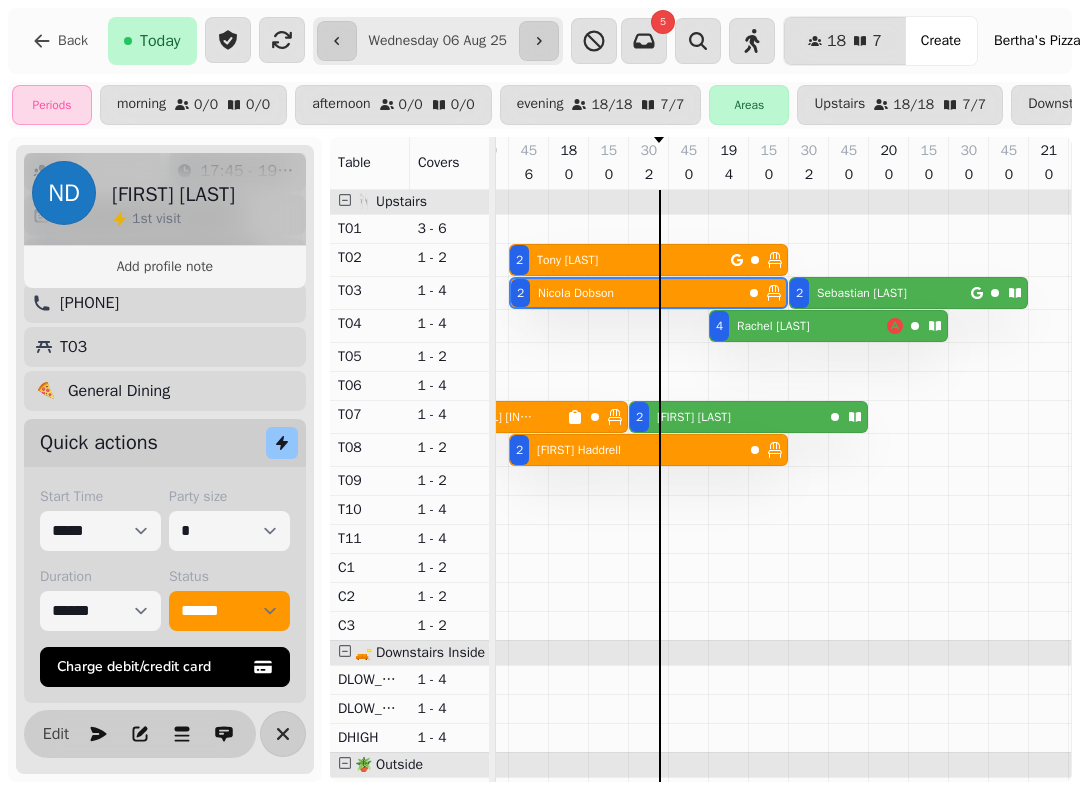 click on "[NUMBER] [FIRST]   [INITIAL] [INITIAL]" at bounding box center (478, 417) 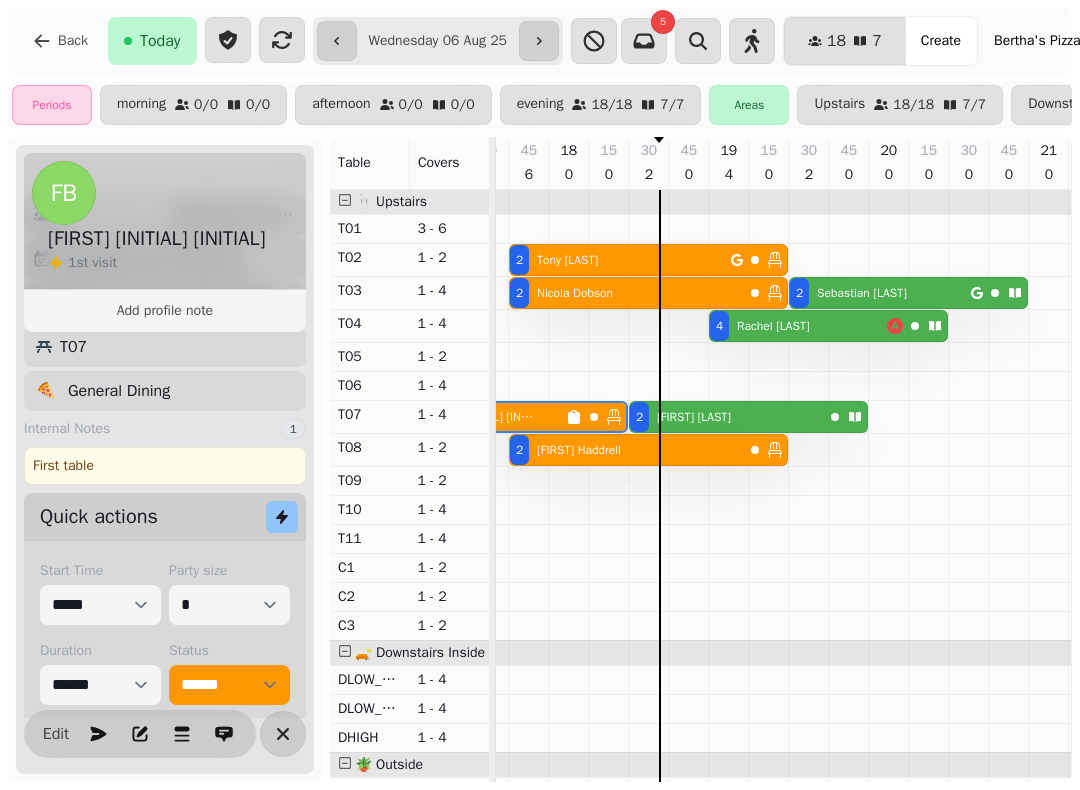 scroll, scrollTop: 0, scrollLeft: 0, axis: both 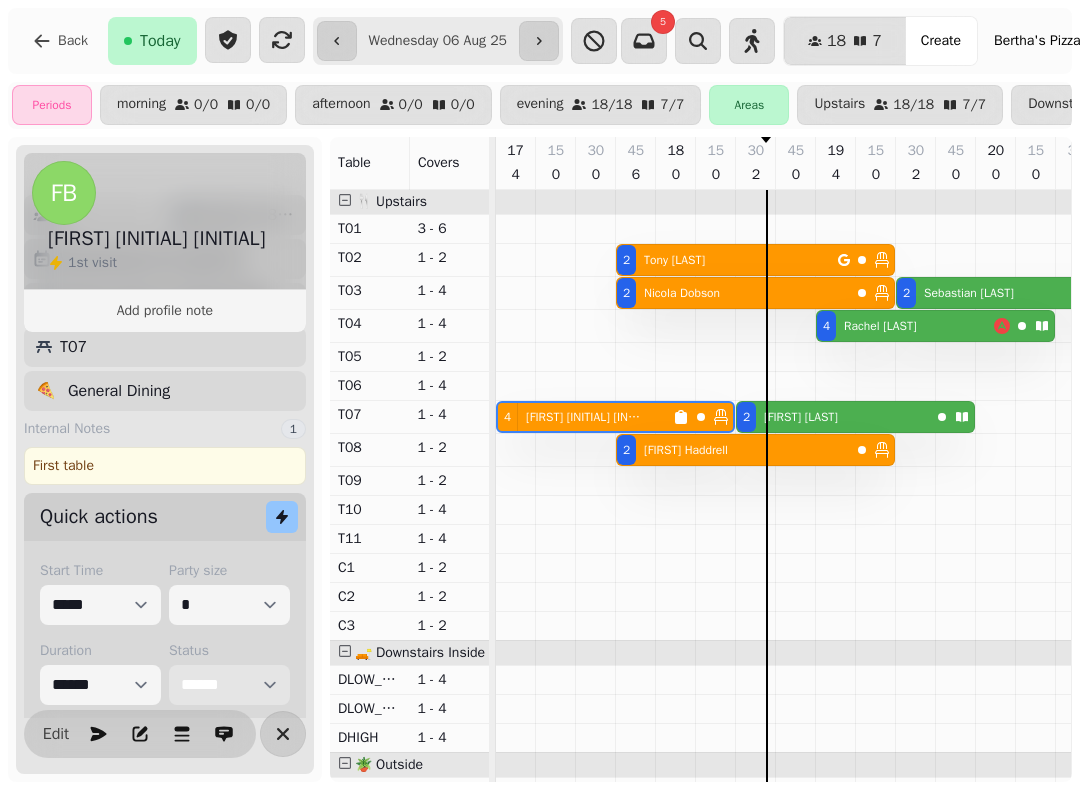 click on "**********" at bounding box center (229, 685) 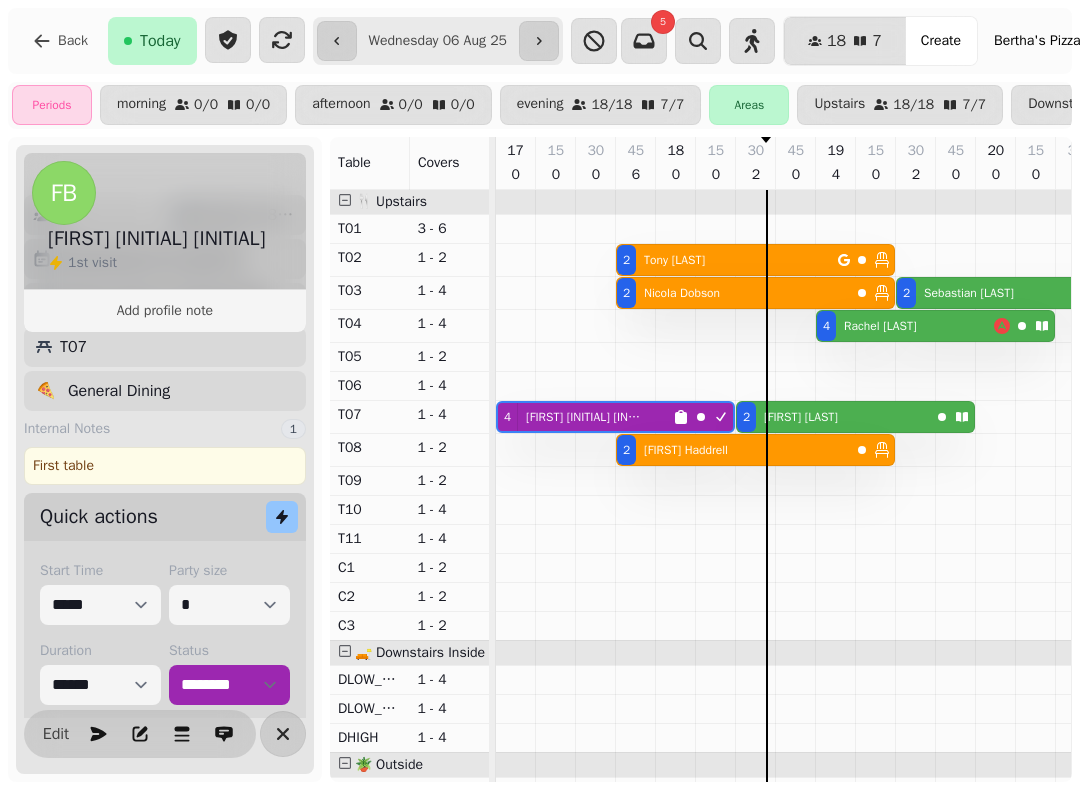 click on "[FIRST]   [LAST]" at bounding box center (686, 450) 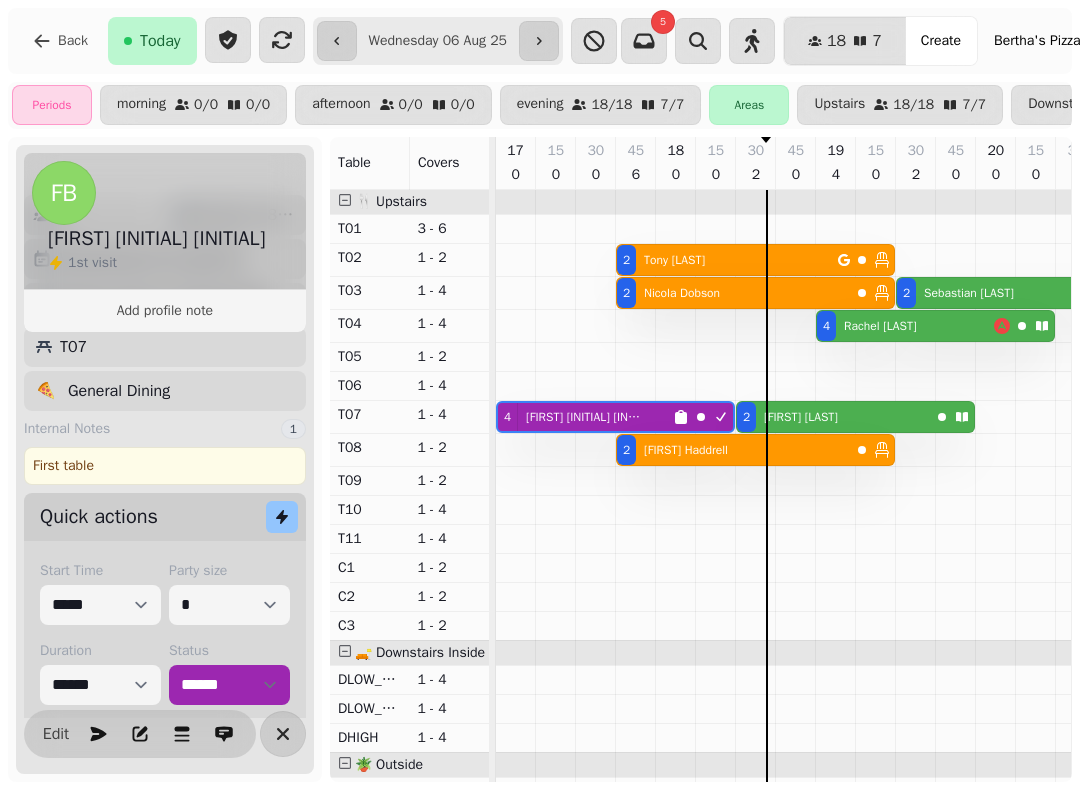 select on "**********" 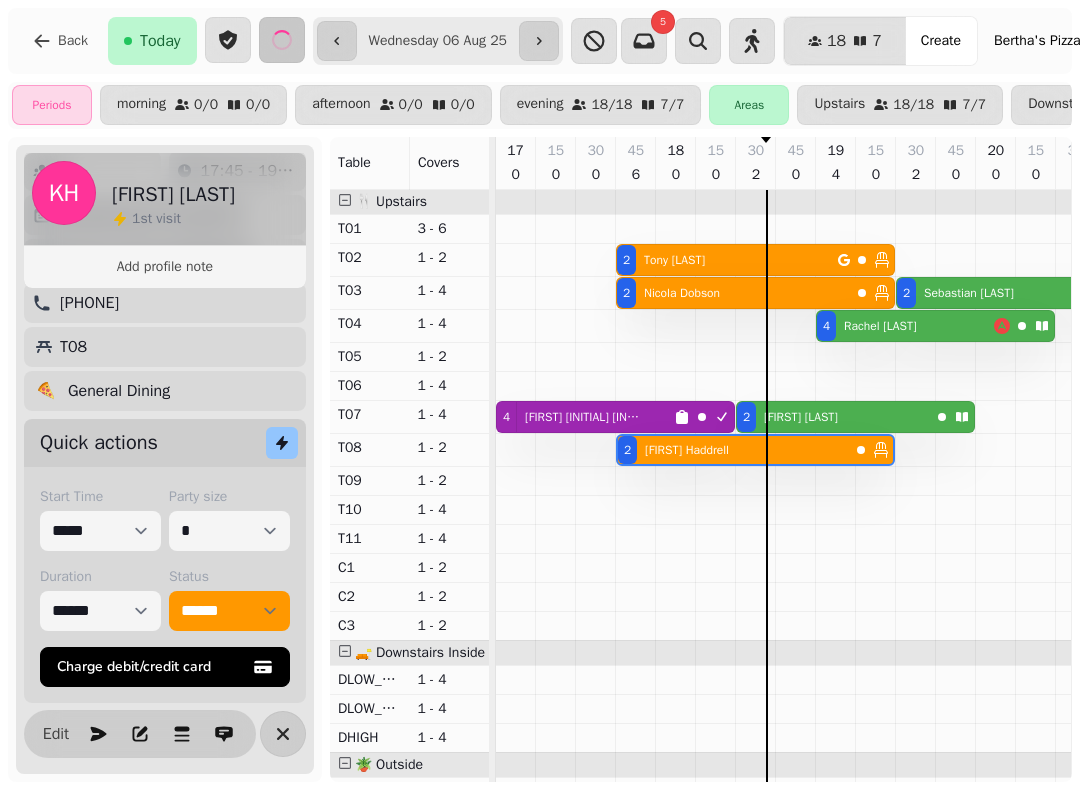 scroll, scrollTop: 0, scrollLeft: 107, axis: horizontal 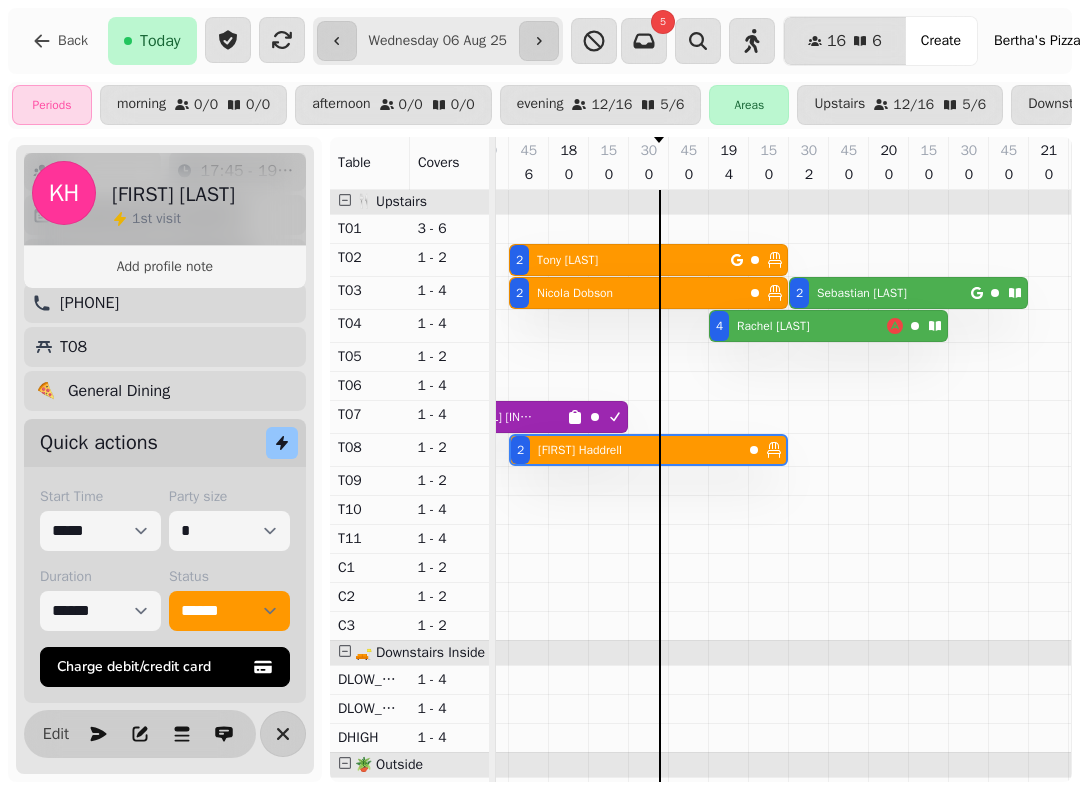 click on "[NUMBER] [FIRST]   [LAST]" at bounding box center (626, 293) 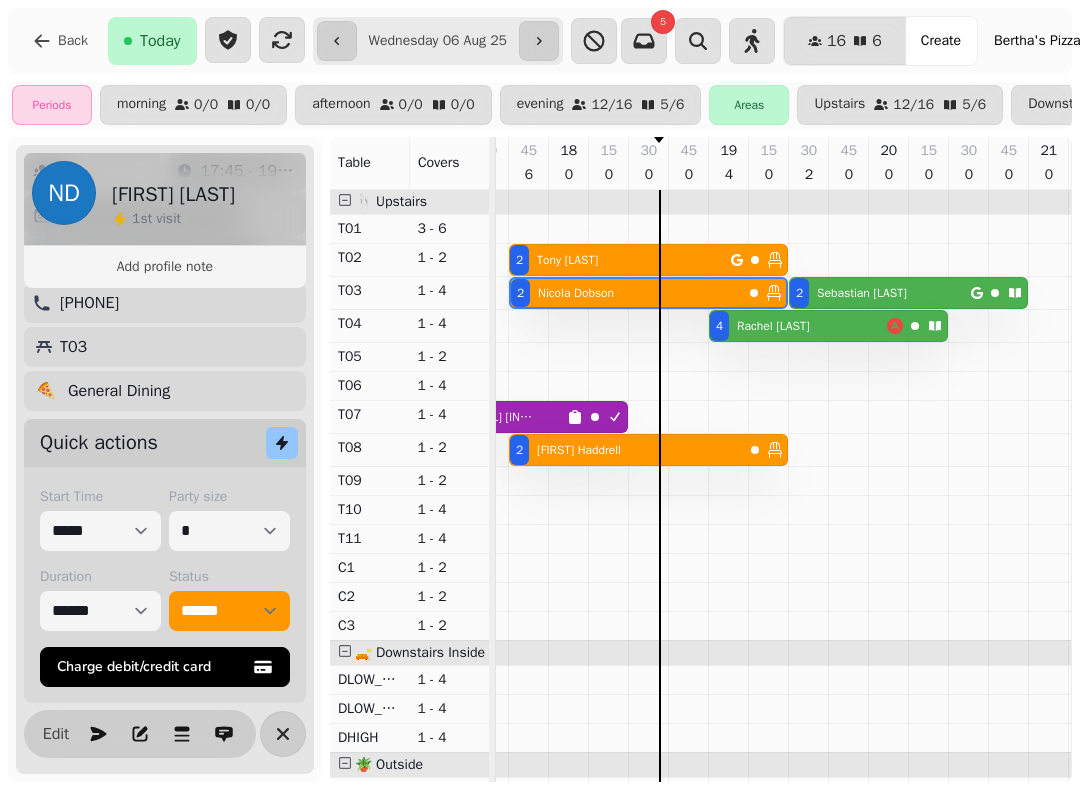 scroll, scrollTop: 0, scrollLeft: 149, axis: horizontal 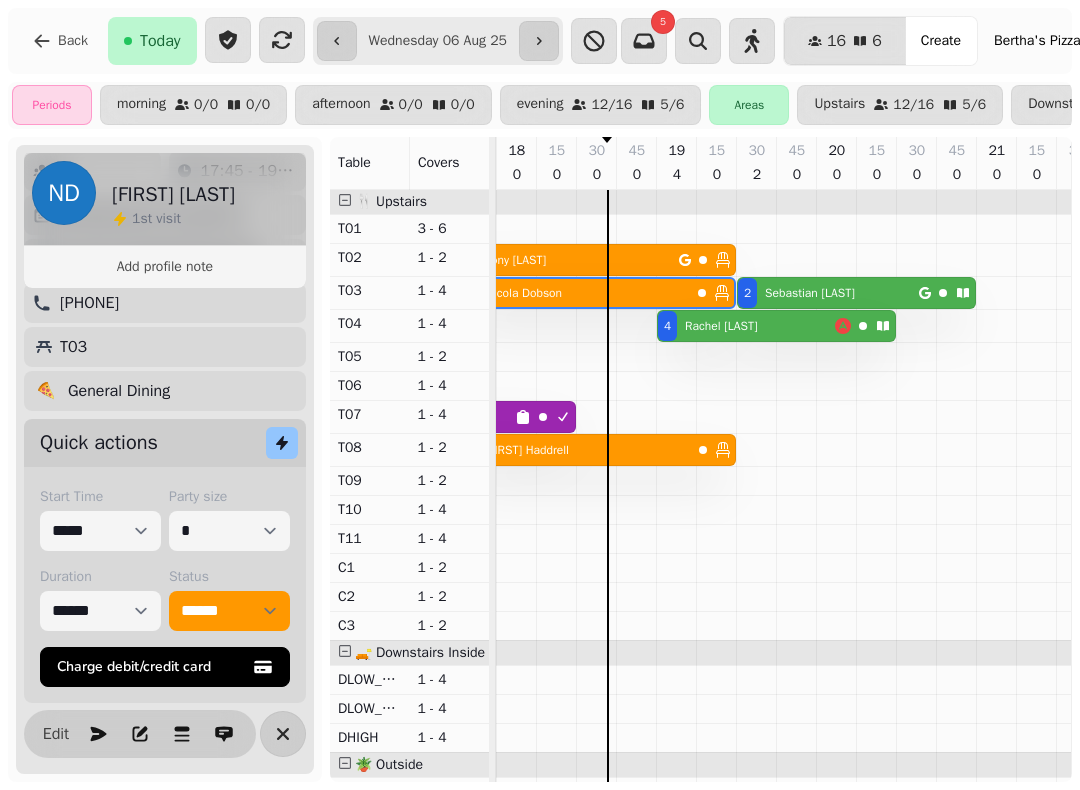 click at bounding box center [539, 41] 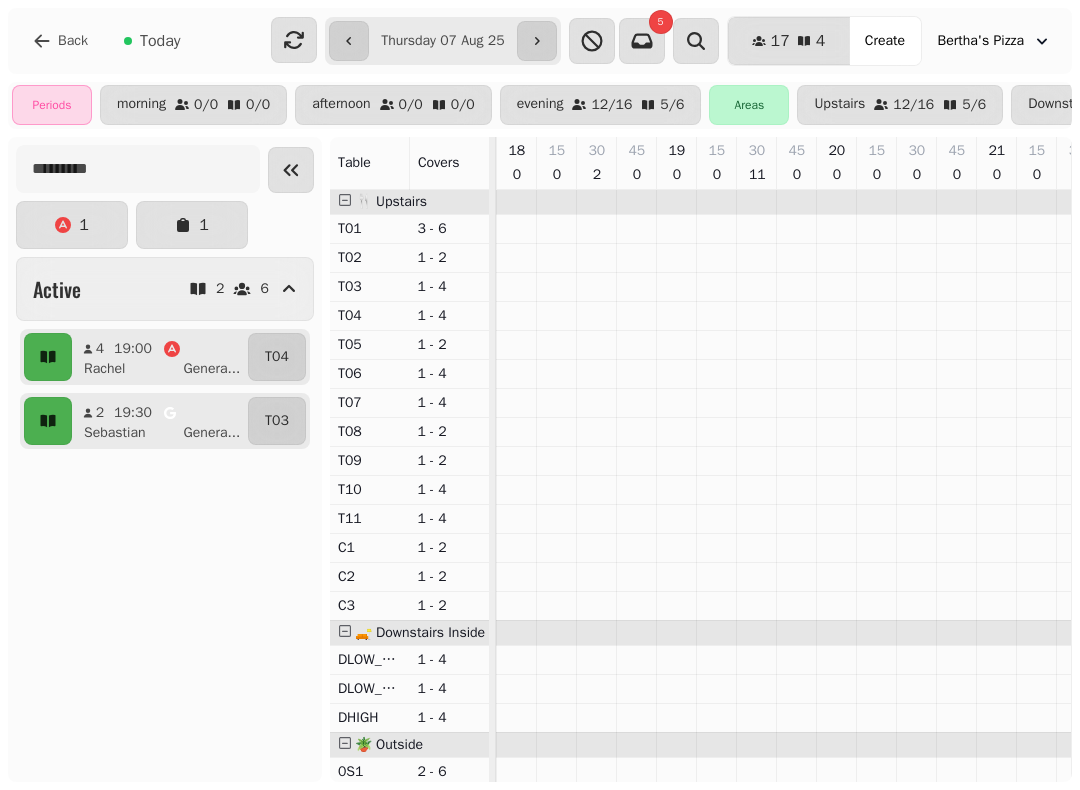 scroll, scrollTop: 0, scrollLeft: 0, axis: both 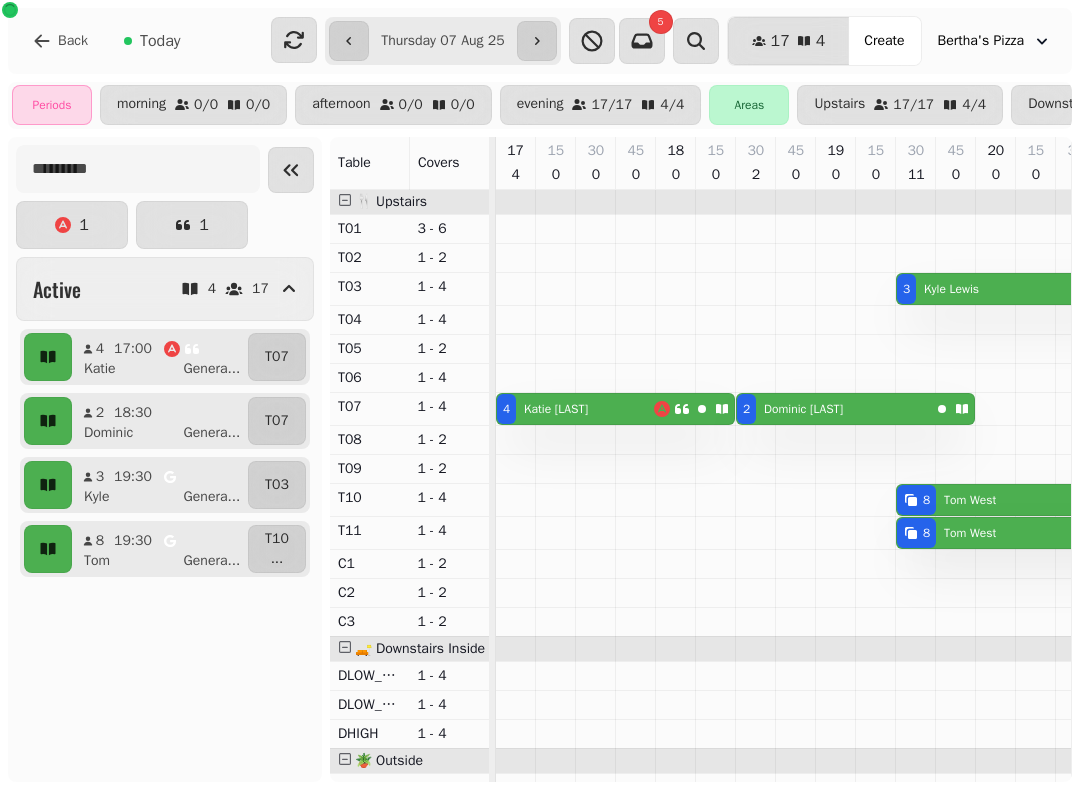 click 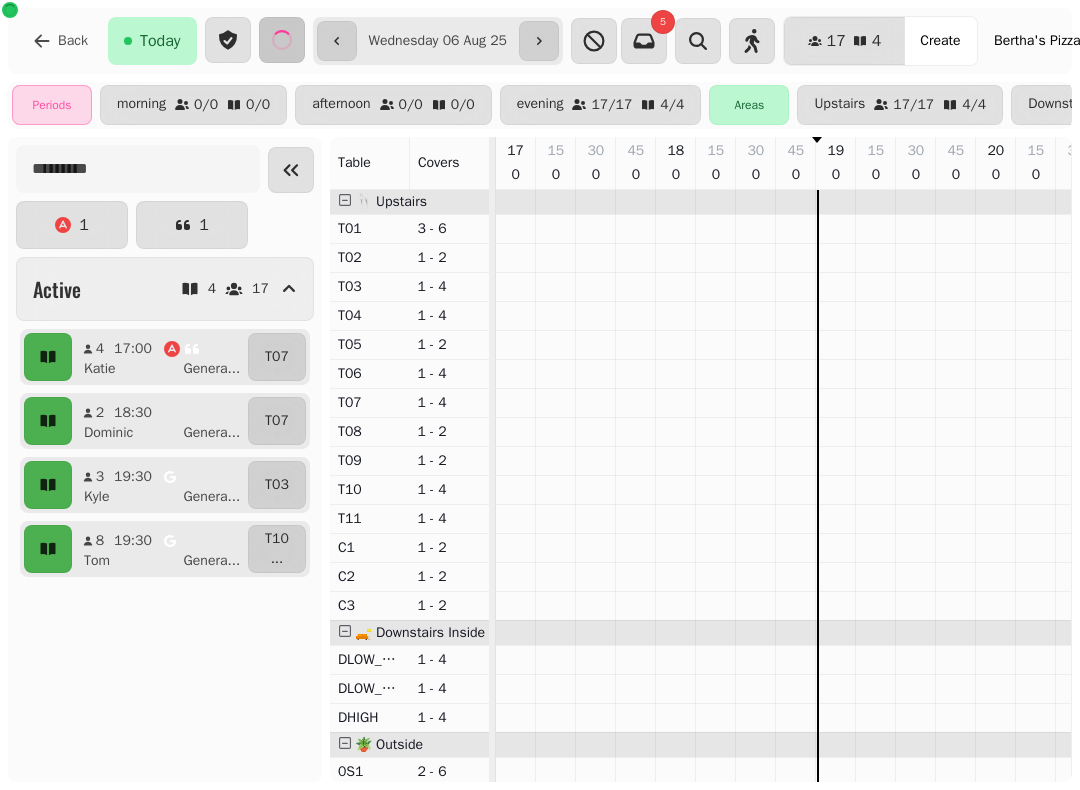 select on "**********" 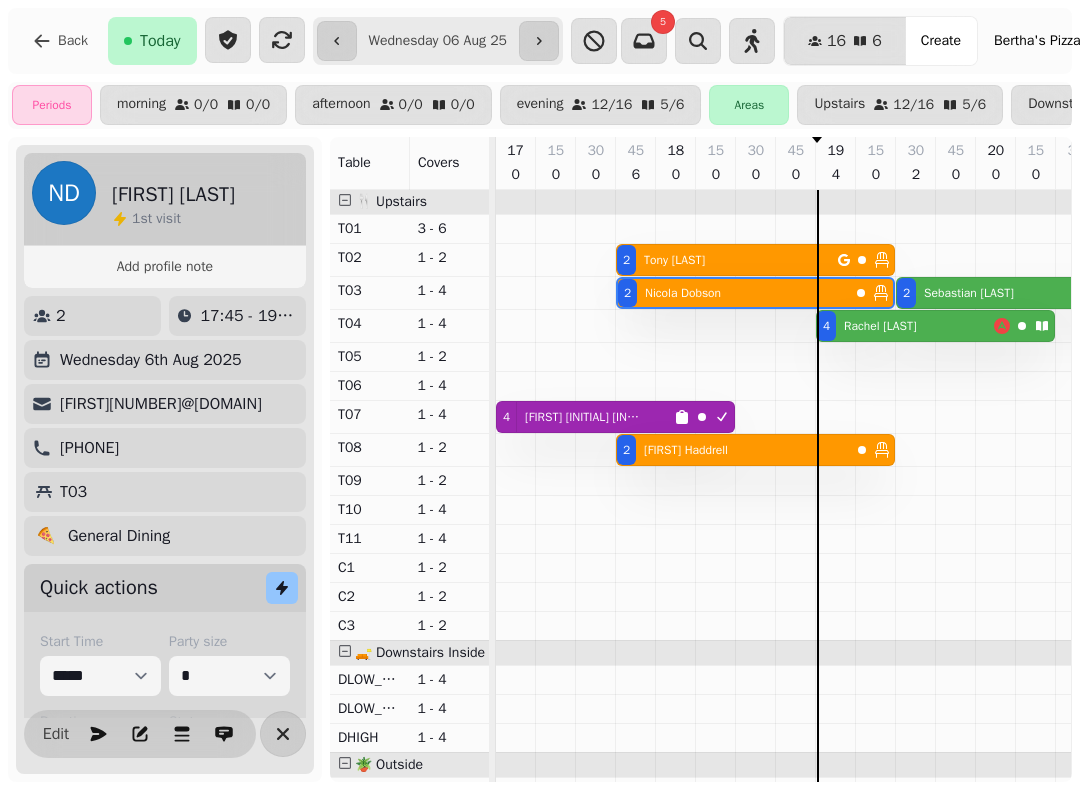 click on "[FIRST]   [LAST]" at bounding box center [880, 326] 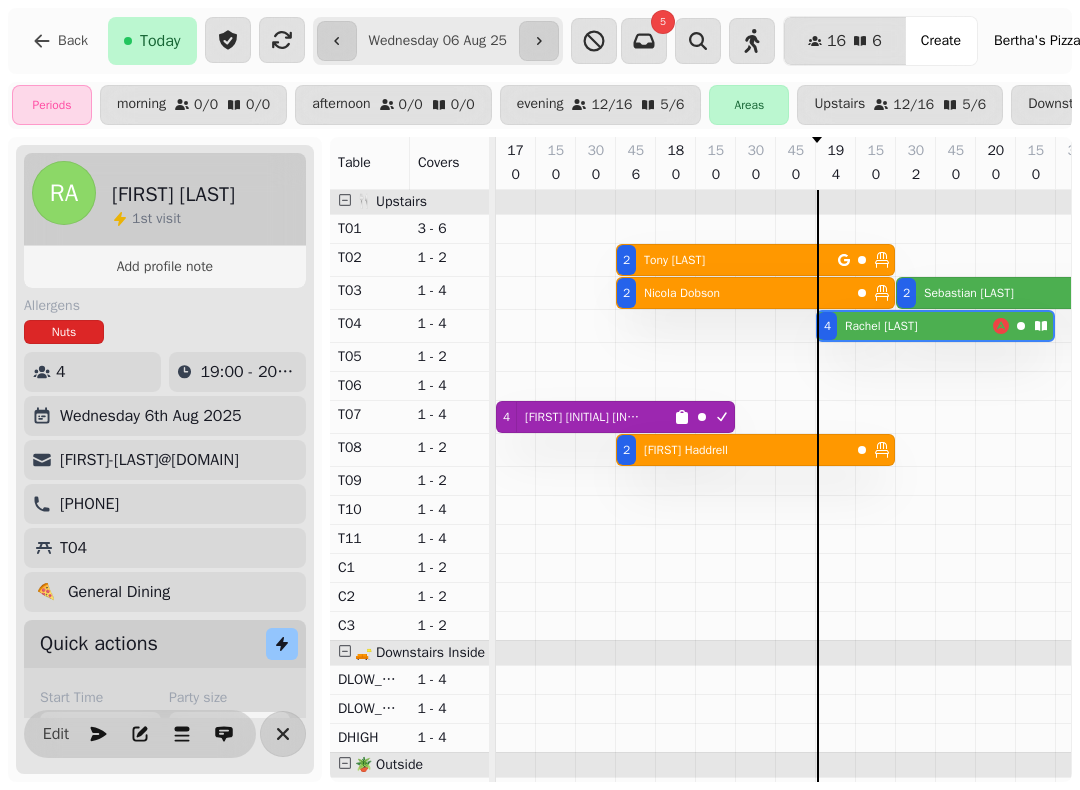 scroll, scrollTop: 0, scrollLeft: 185, axis: horizontal 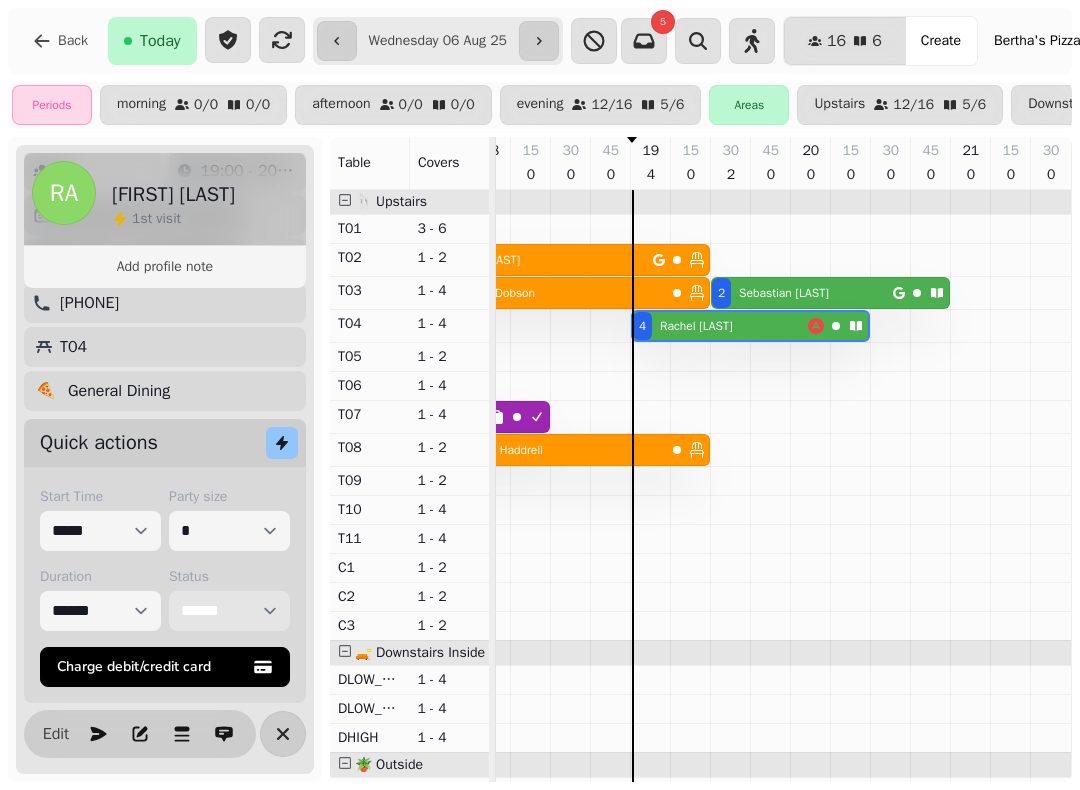 click on "**********" at bounding box center (229, 611) 